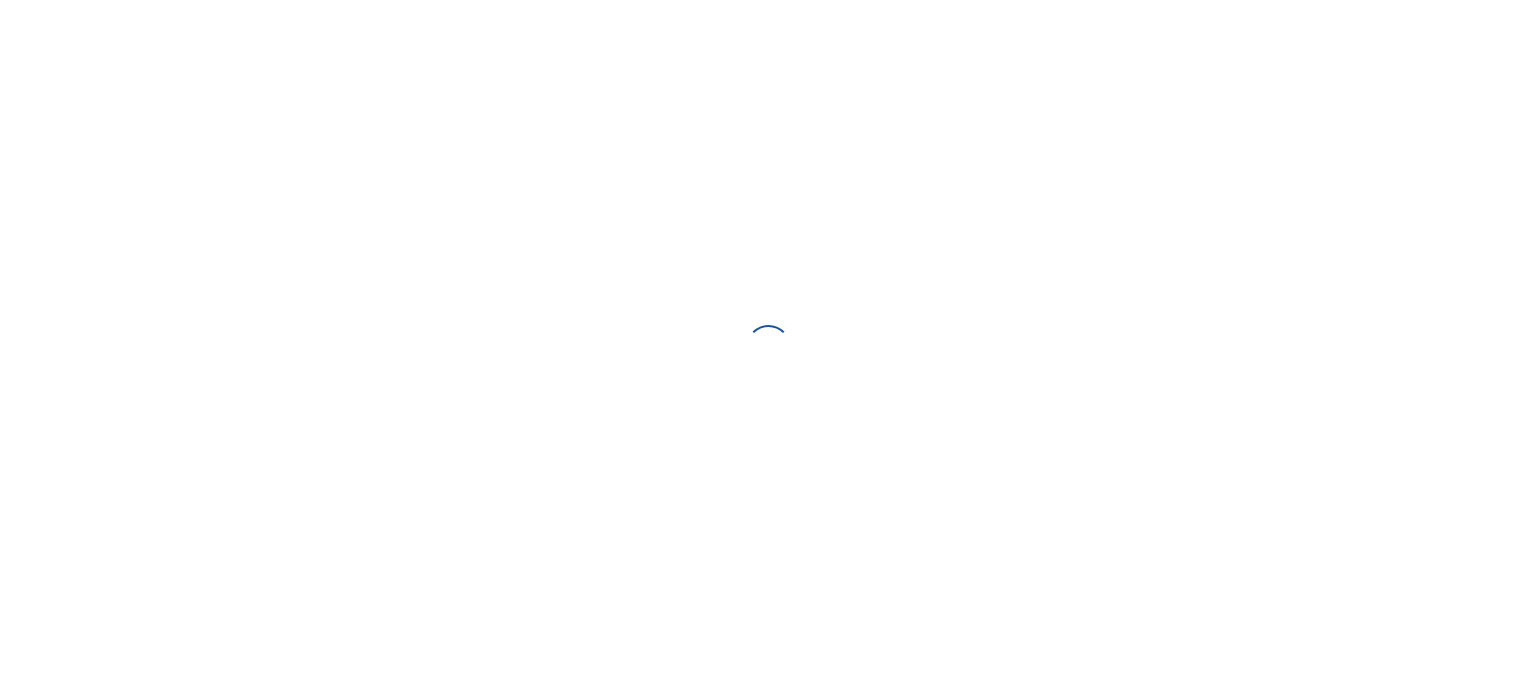 scroll, scrollTop: 0, scrollLeft: 0, axis: both 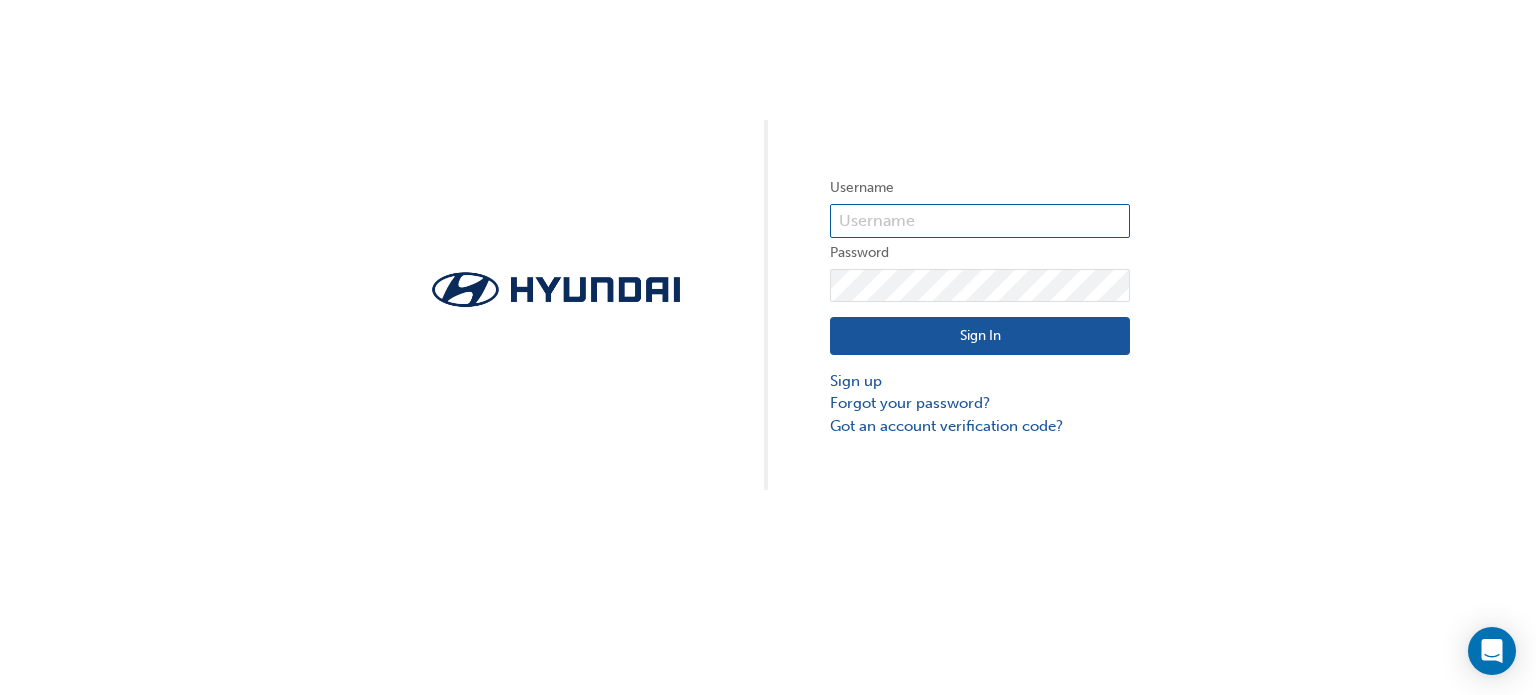 click at bounding box center [980, 221] 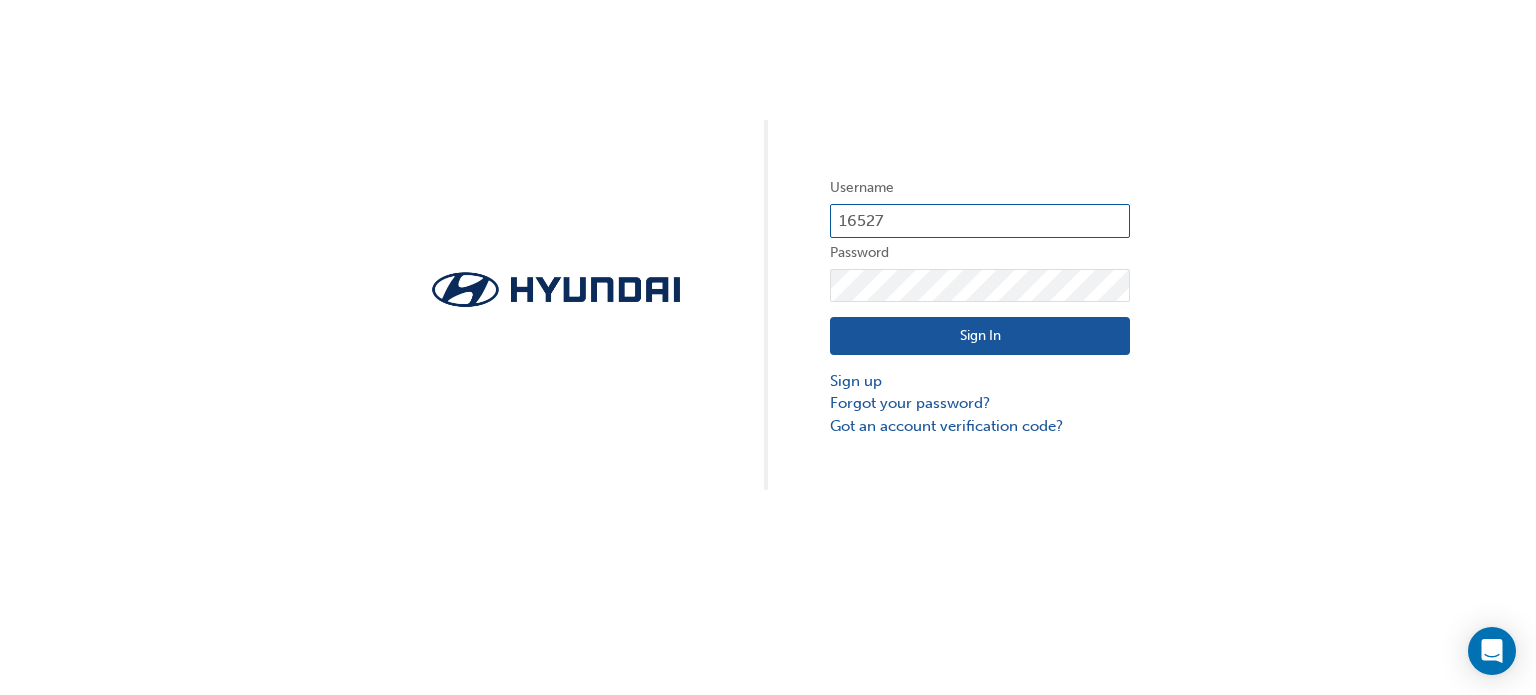 type on "16527" 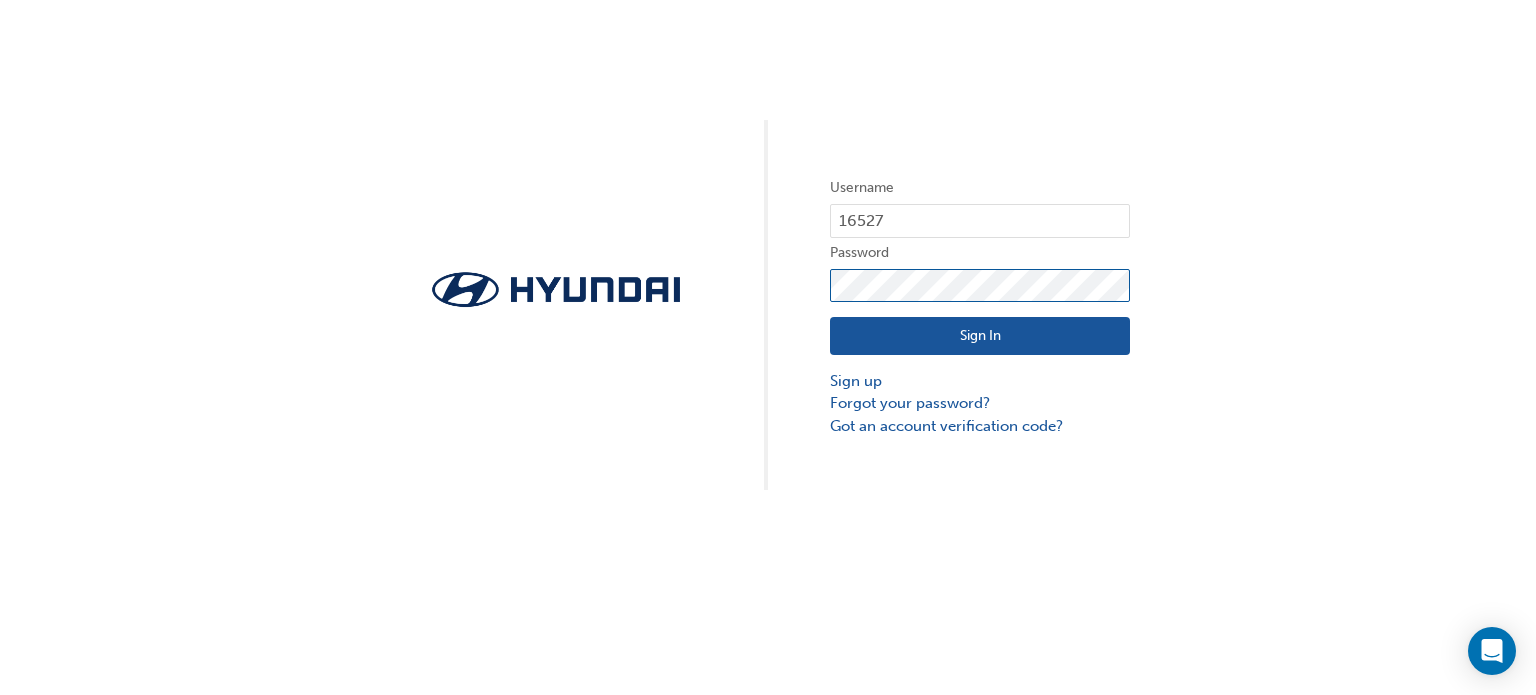 click on "Sign In" at bounding box center [980, 336] 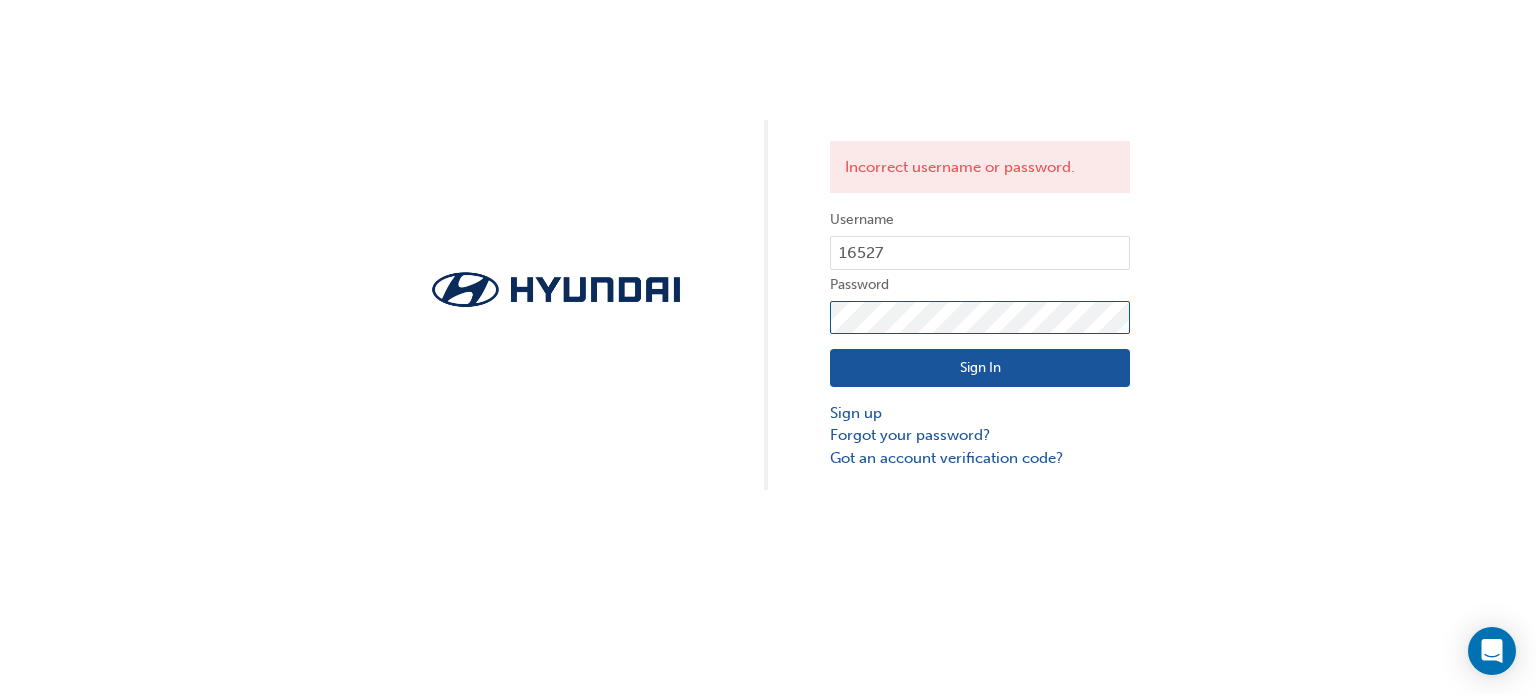 click on "Sign In" at bounding box center (980, 368) 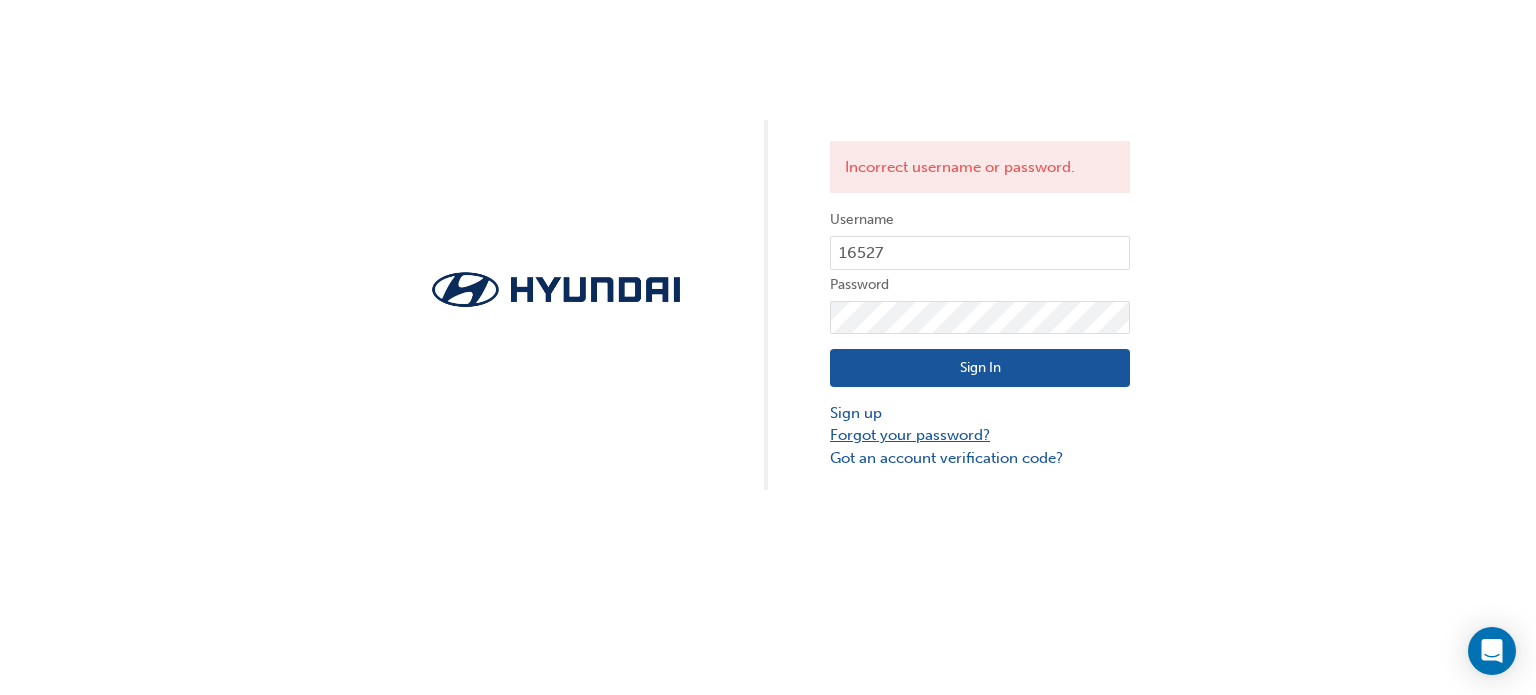click on "Forgot your password?" at bounding box center (980, 435) 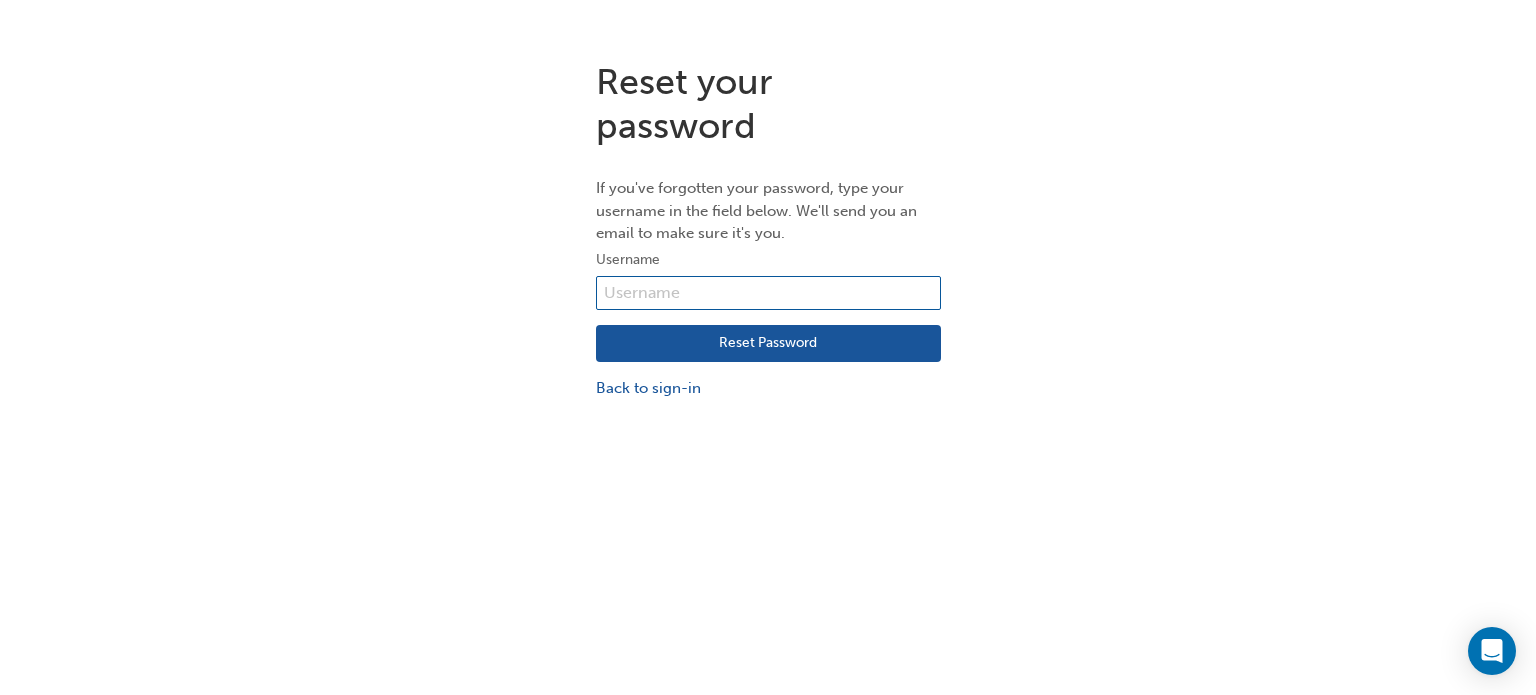 click at bounding box center (768, 293) 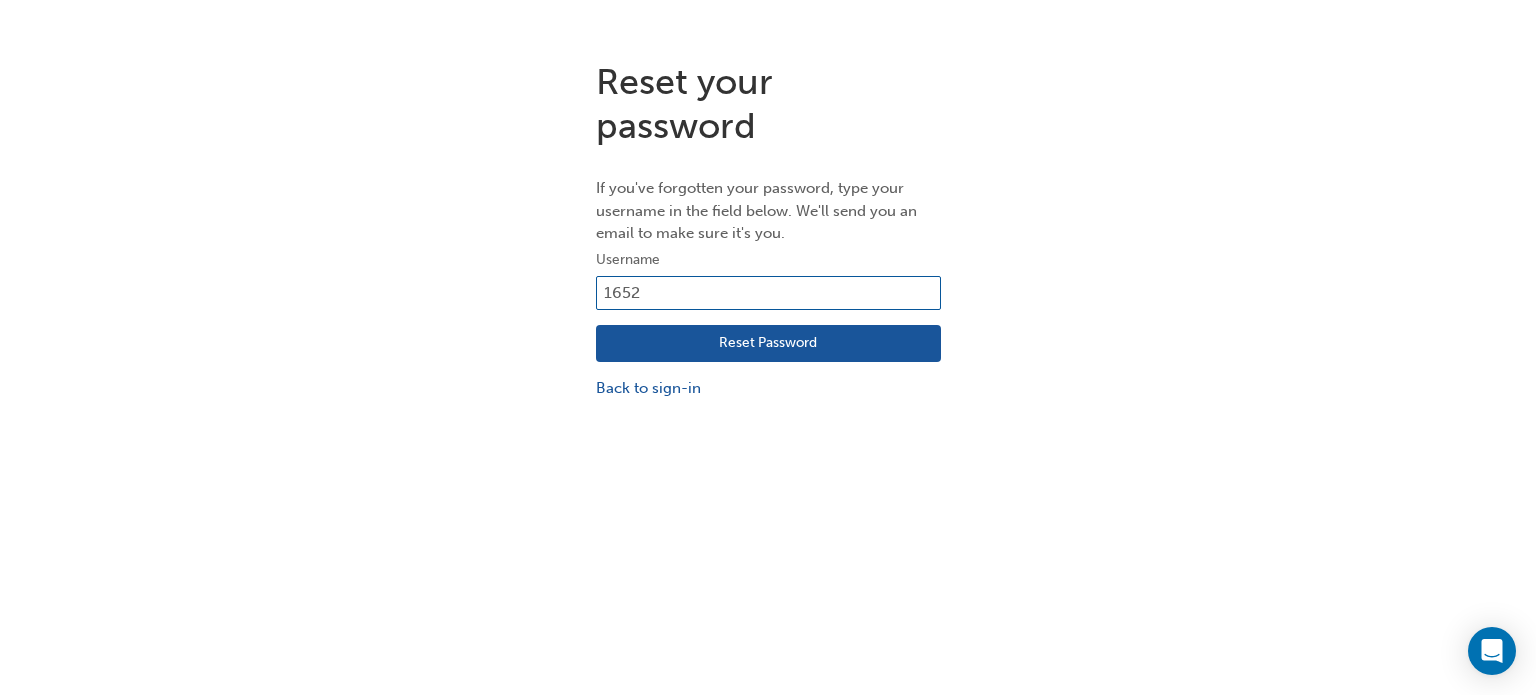 type on "16527" 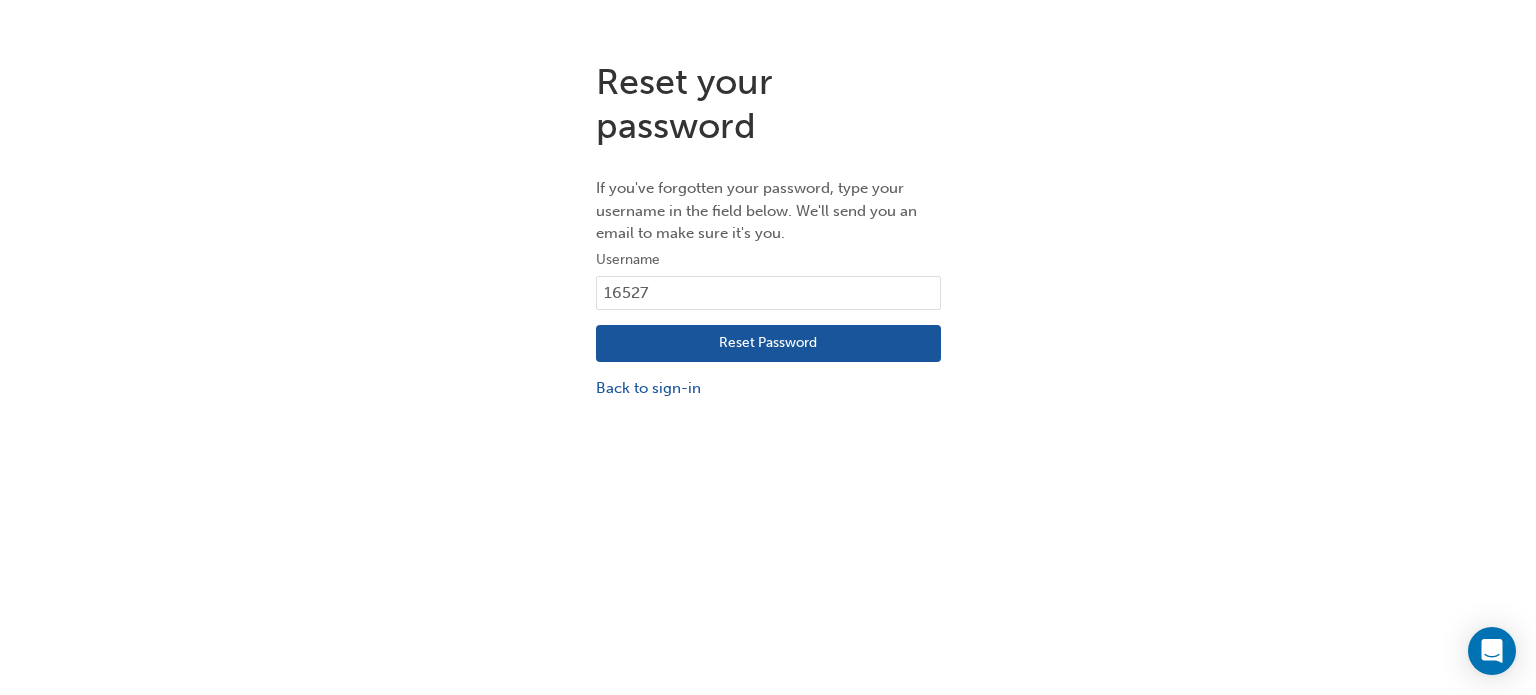 click on "Reset Password" at bounding box center [768, 344] 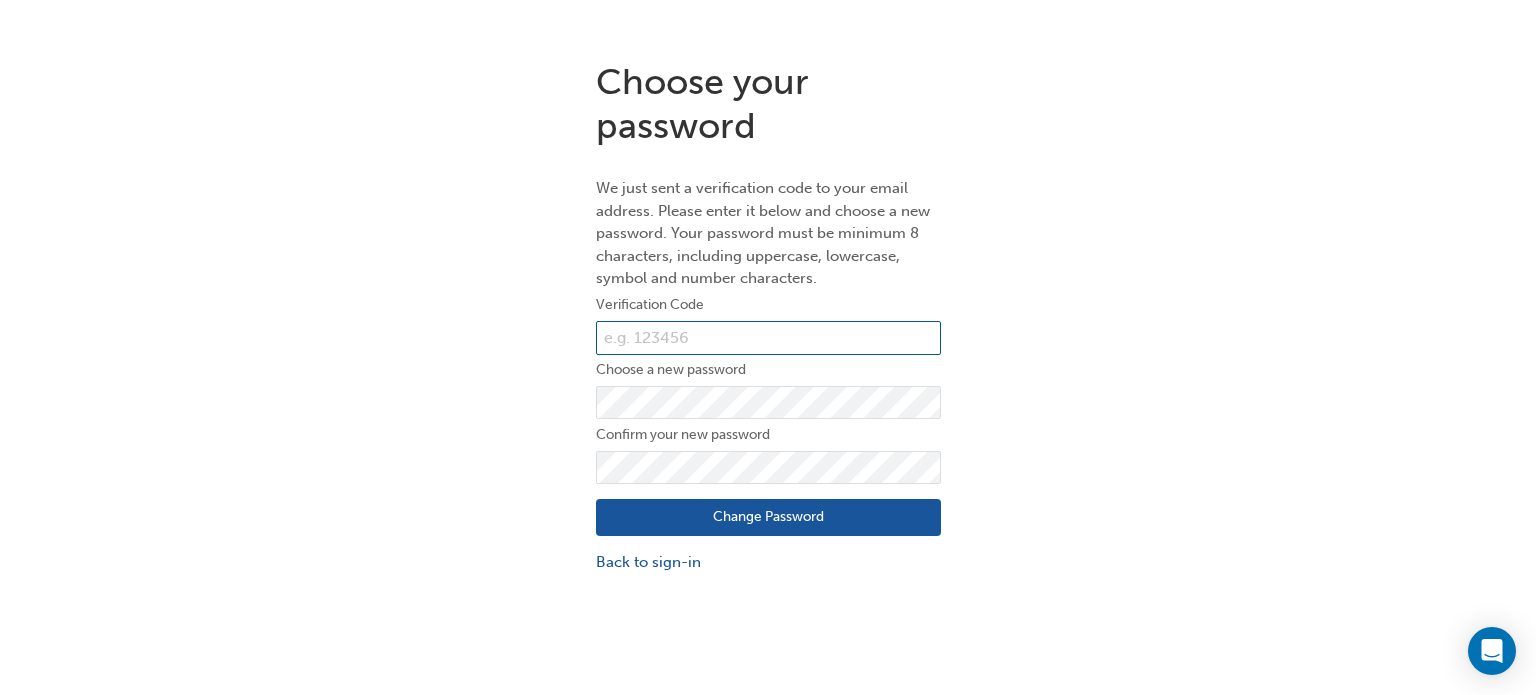 click at bounding box center (768, 338) 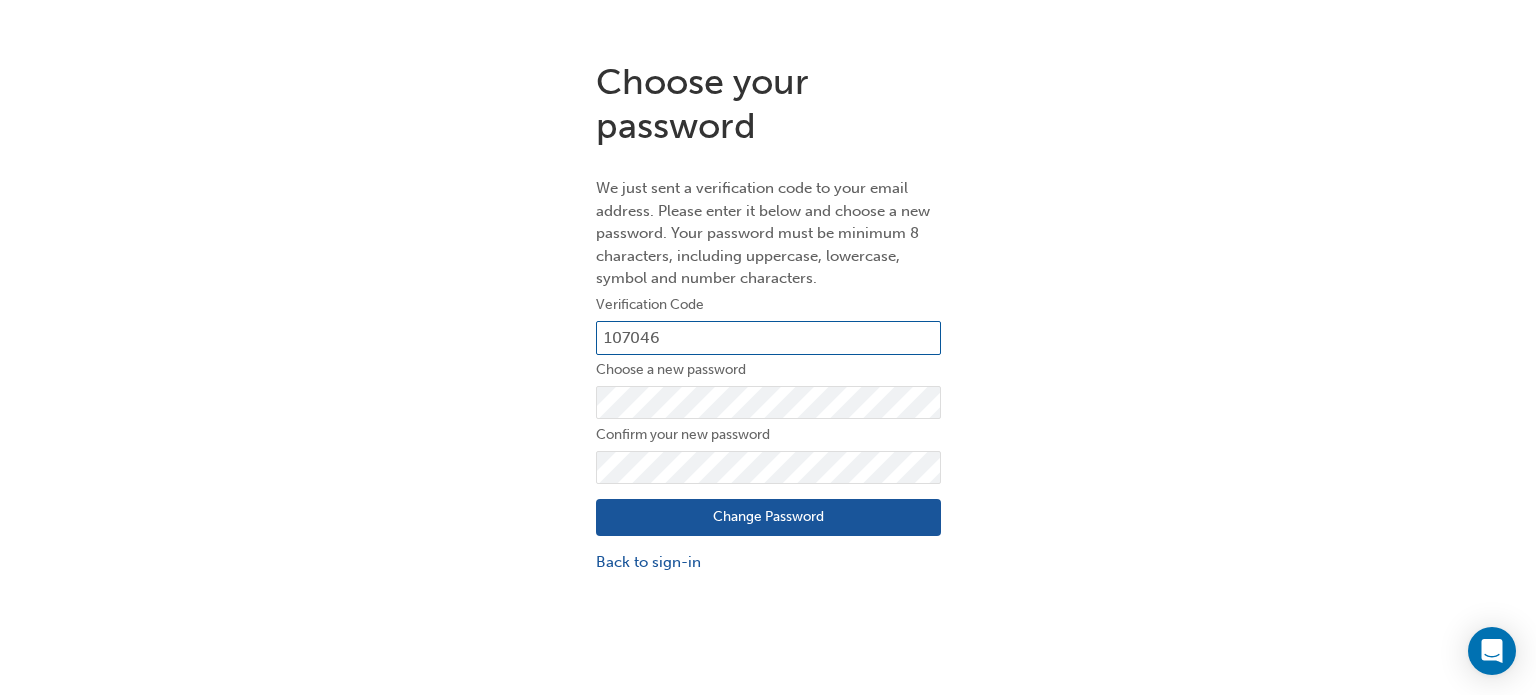 type on "107046" 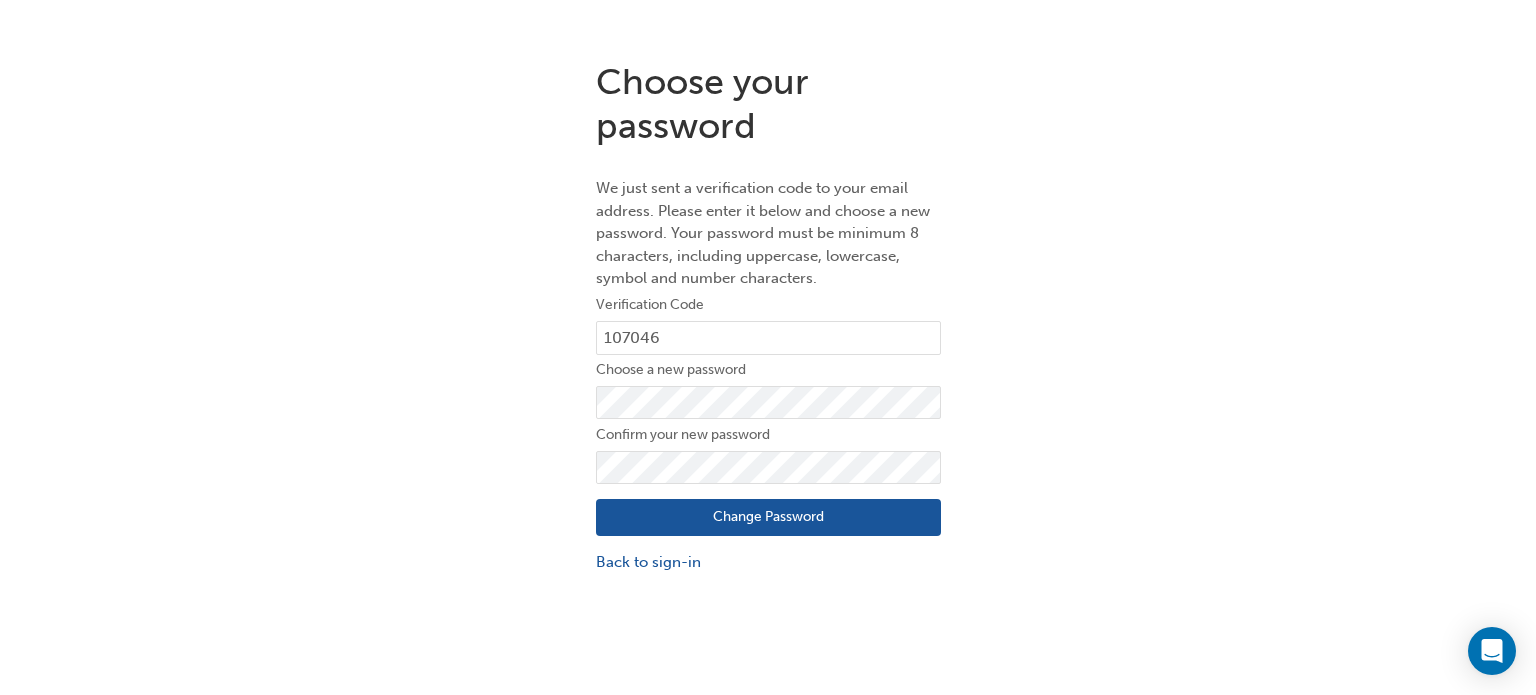 click on "Change Password" at bounding box center (768, 518) 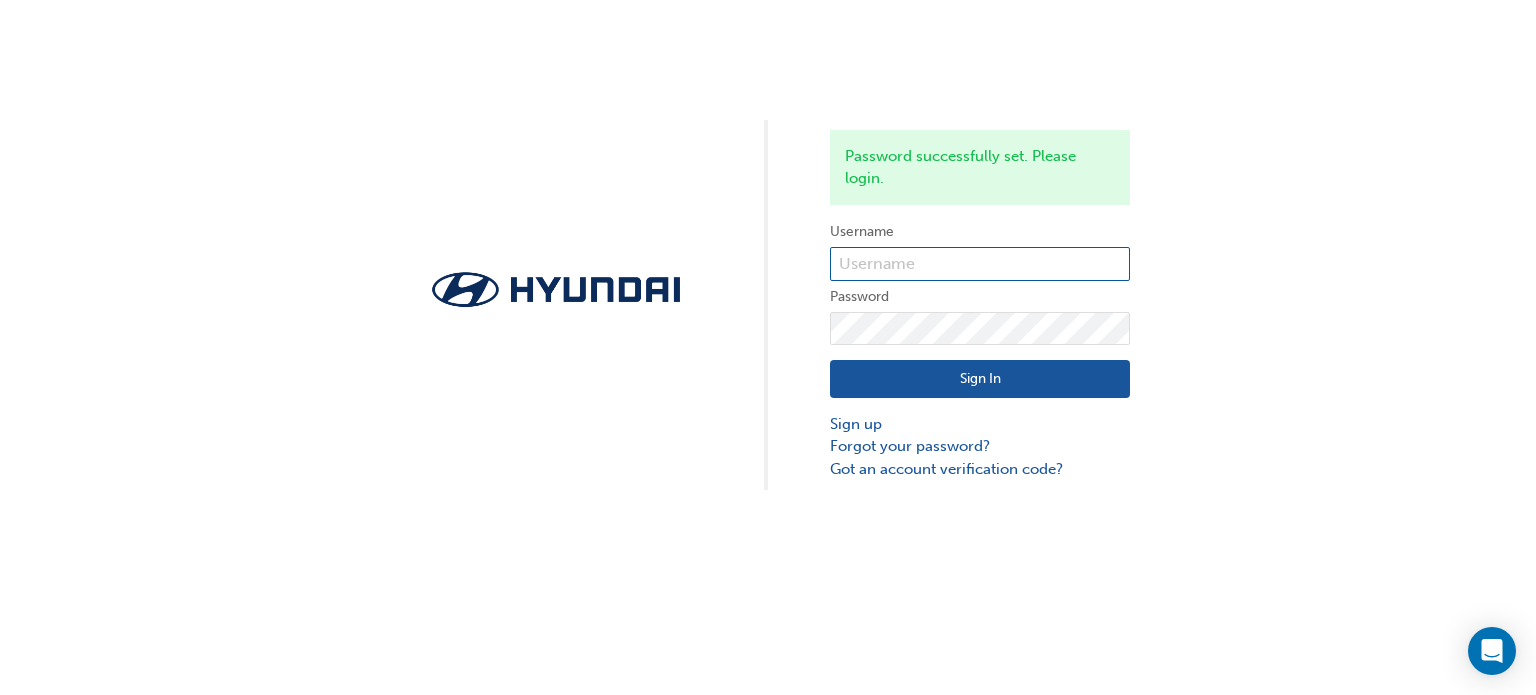 click at bounding box center [980, 264] 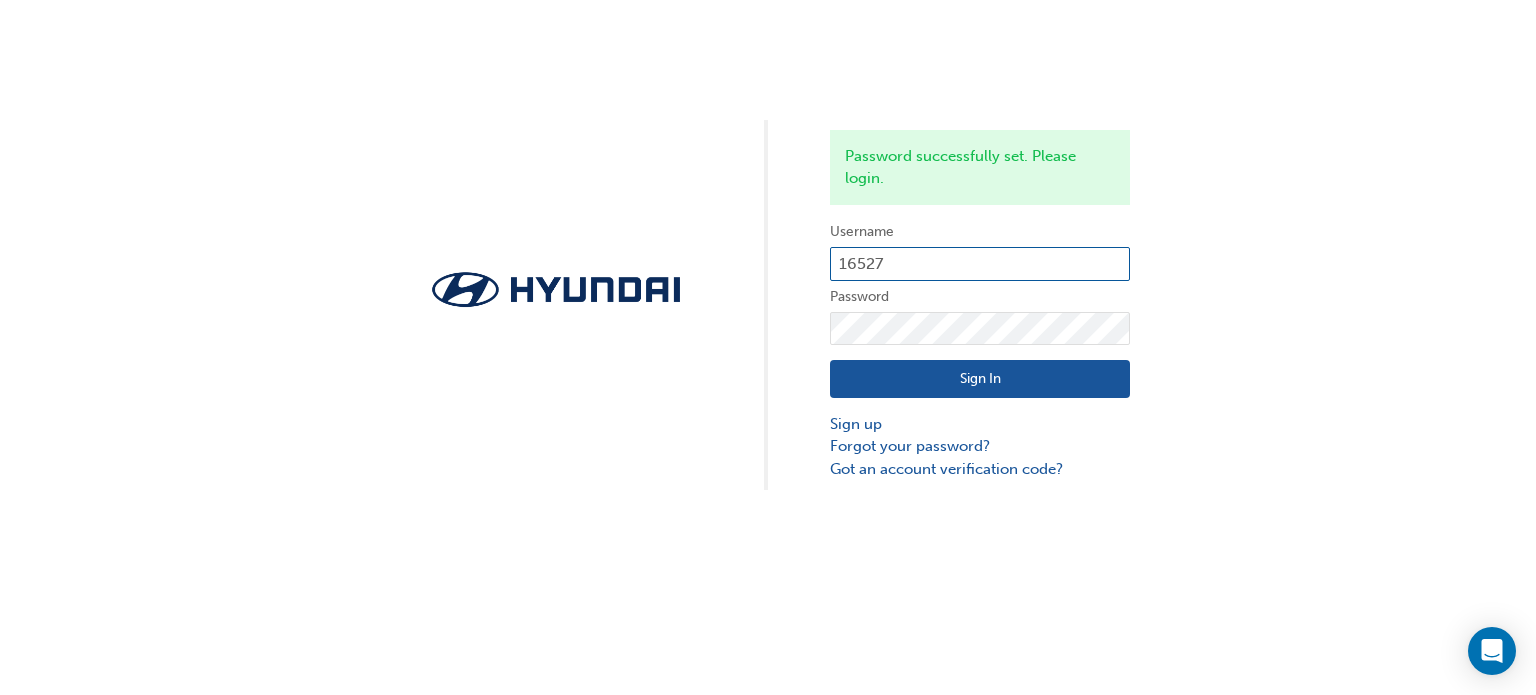 type on "16527" 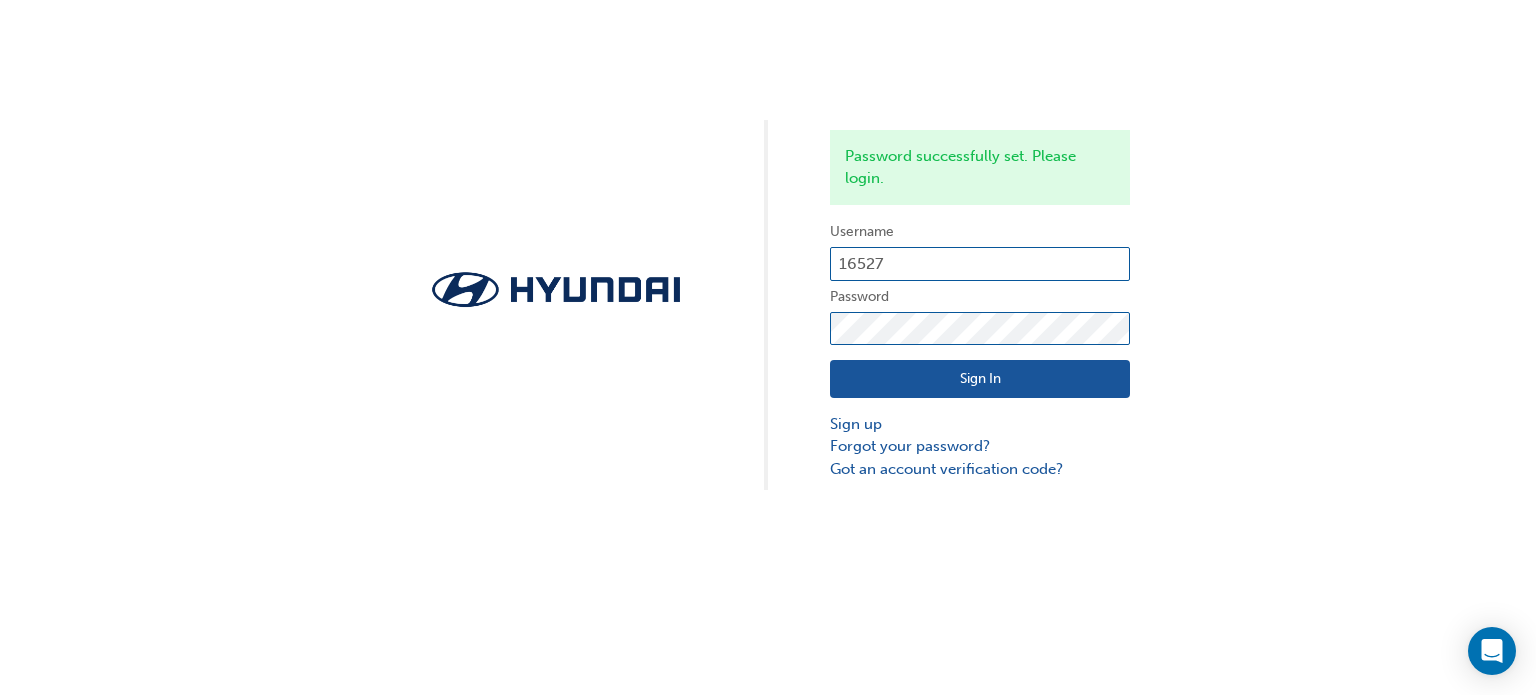 click on "Sign In" at bounding box center (980, 379) 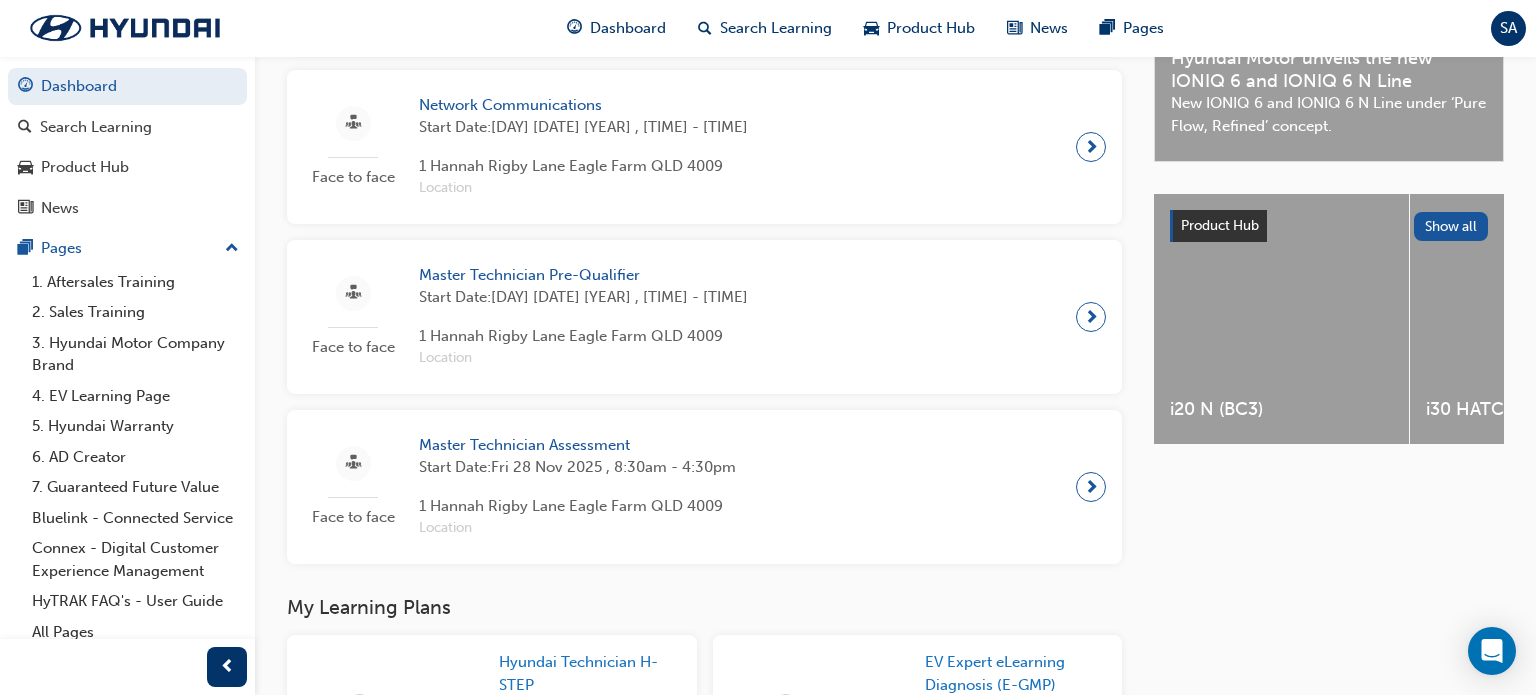scroll, scrollTop: 657, scrollLeft: 0, axis: vertical 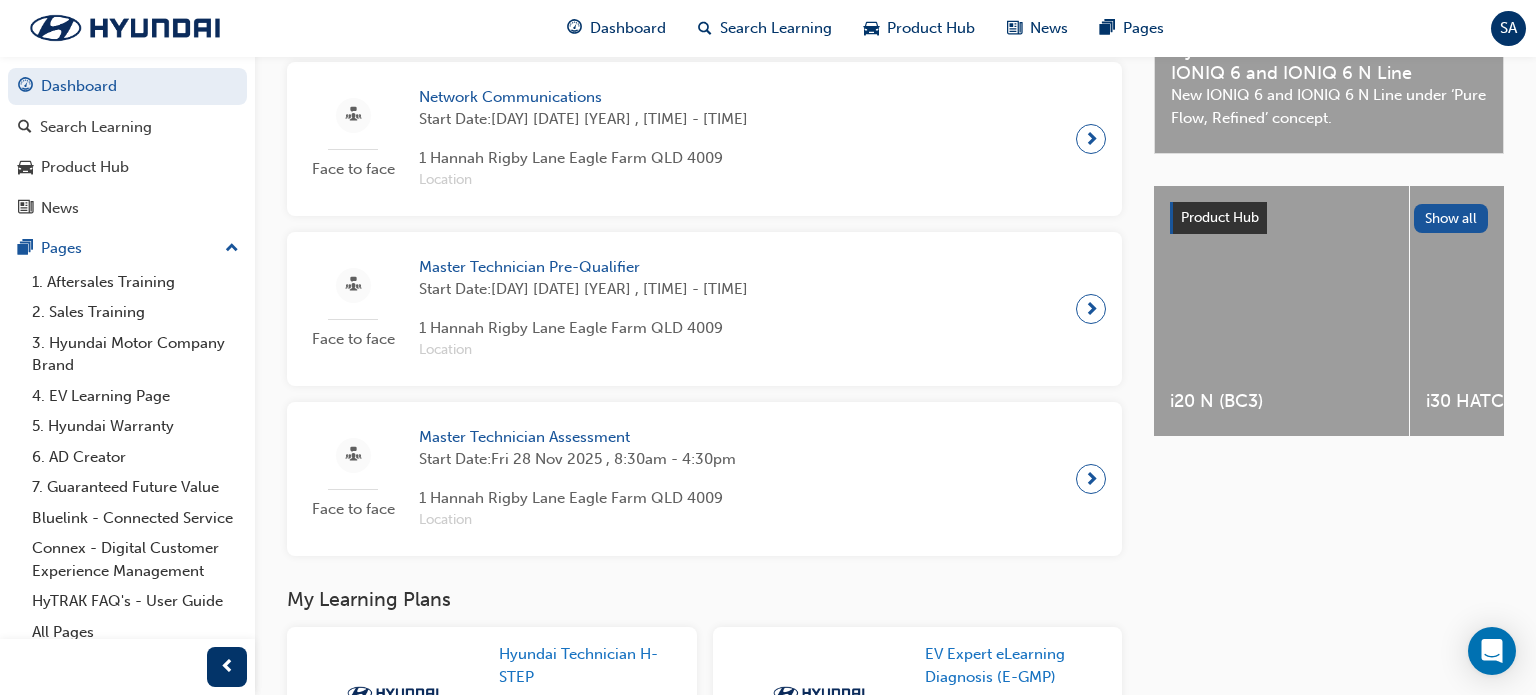 click at bounding box center (1091, 309) 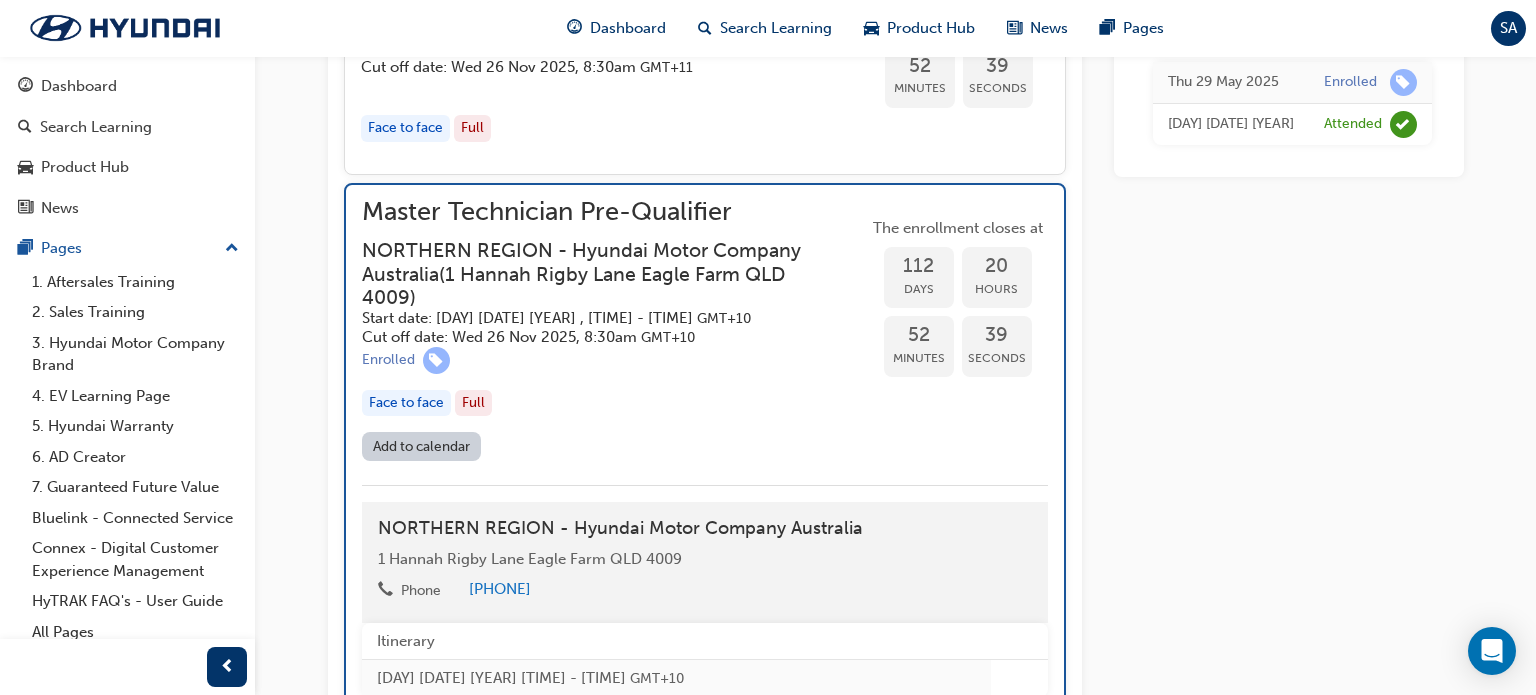 scroll, scrollTop: 2572, scrollLeft: 0, axis: vertical 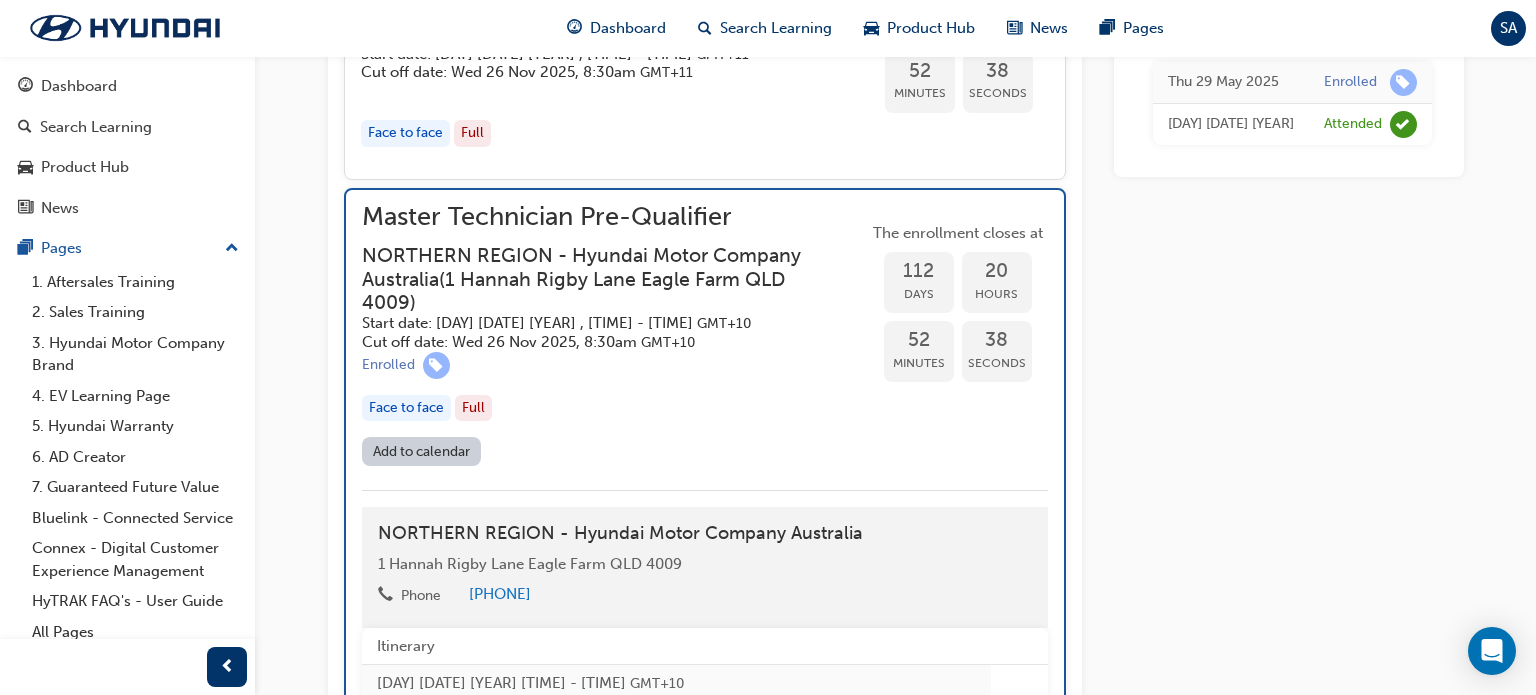 click on "NORTHERN REGION - Hyundai Motor Company Australia  ( [NUMBER] [STREET] [CITY] [STATE] [POSTAL_CODE] )" at bounding box center [599, 279] 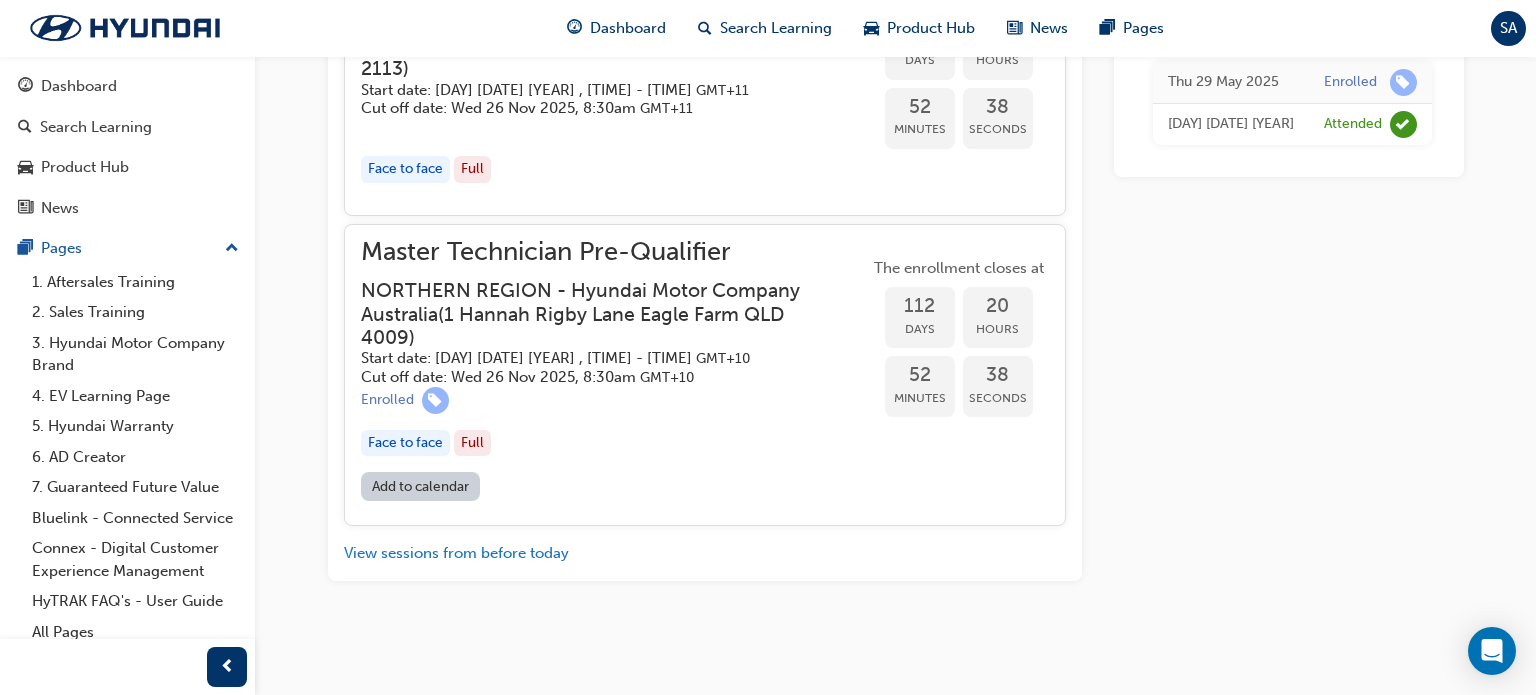 click on "NORTHERN REGION - Hyundai Motor Company Australia  ( [NUMBER] [STREET] [CITY] [STATE] [POSTAL_CODE] )" at bounding box center [599, 314] 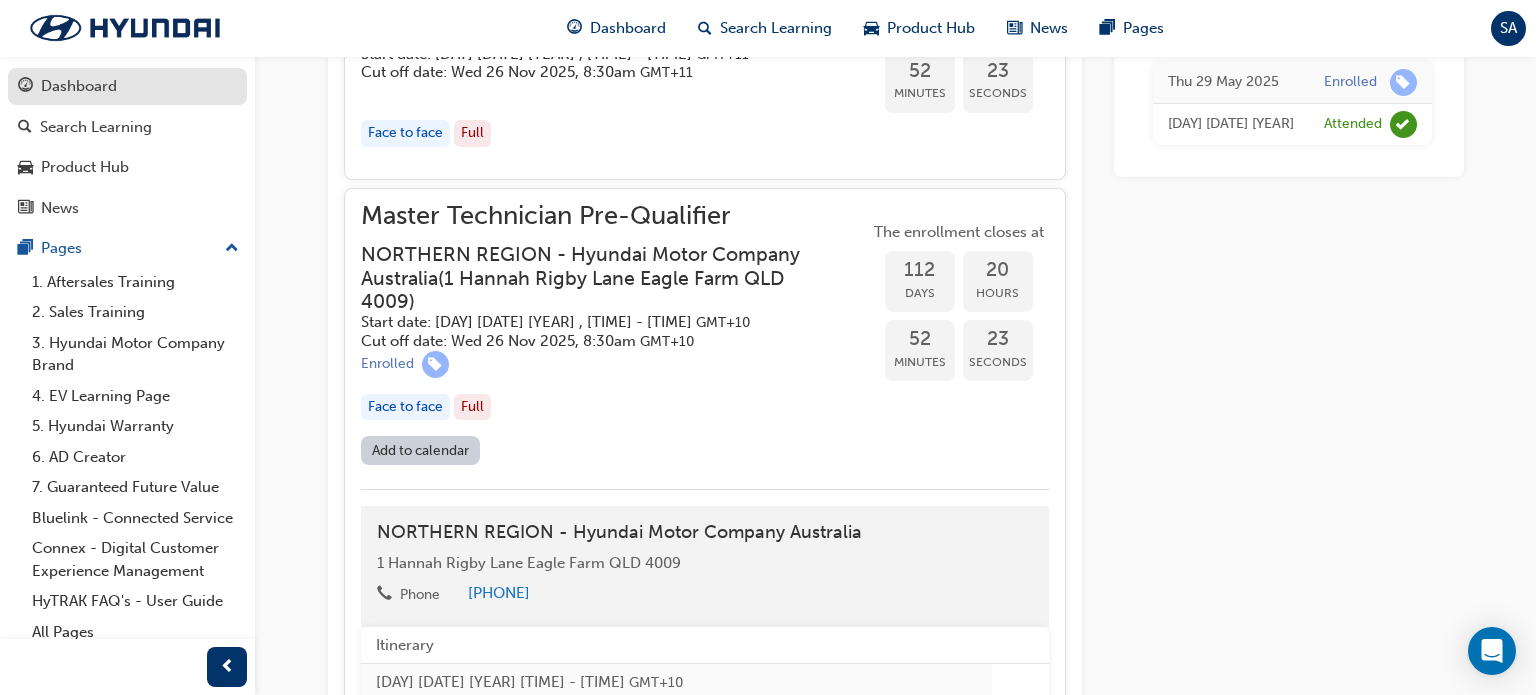 click on "Dashboard" at bounding box center (79, 86) 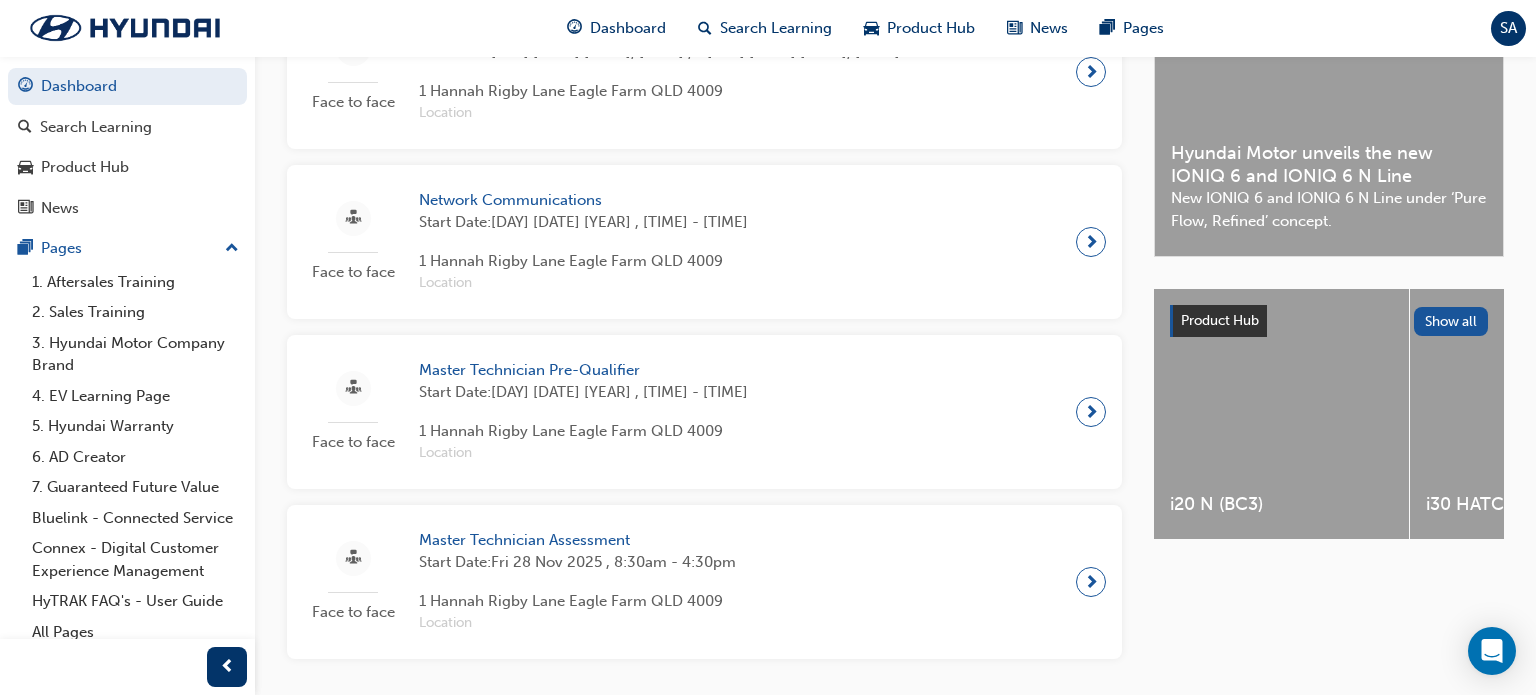 scroll, scrollTop: 556, scrollLeft: 0, axis: vertical 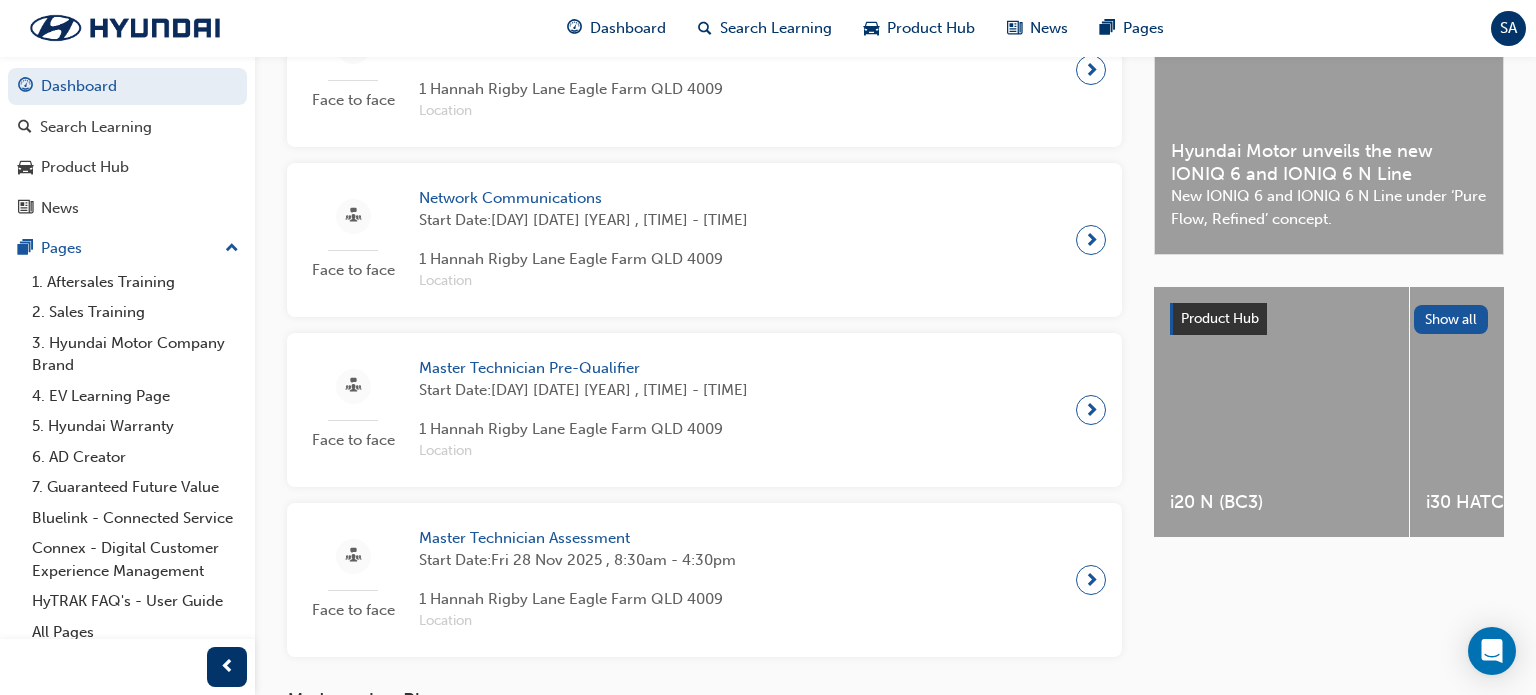 click on "Face to face" at bounding box center [353, 410] 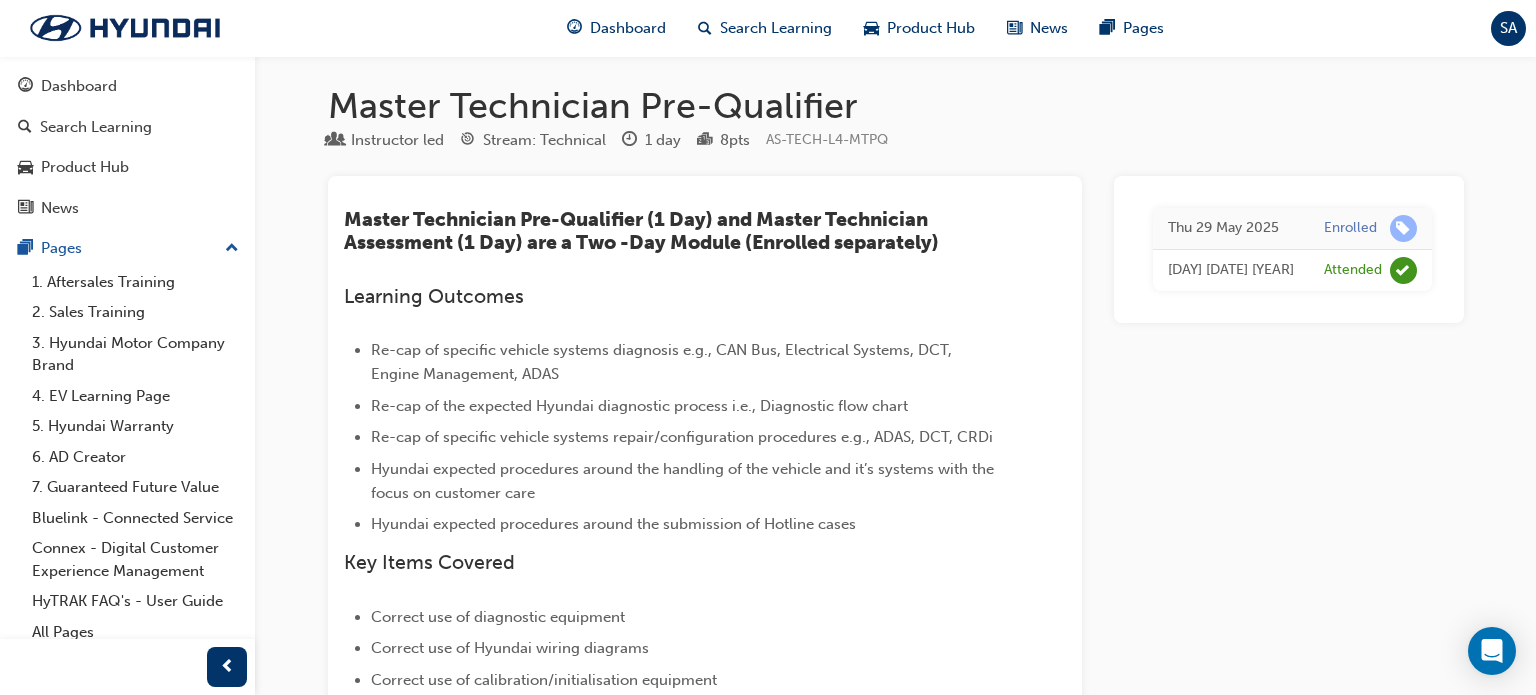 scroll, scrollTop: 0, scrollLeft: 0, axis: both 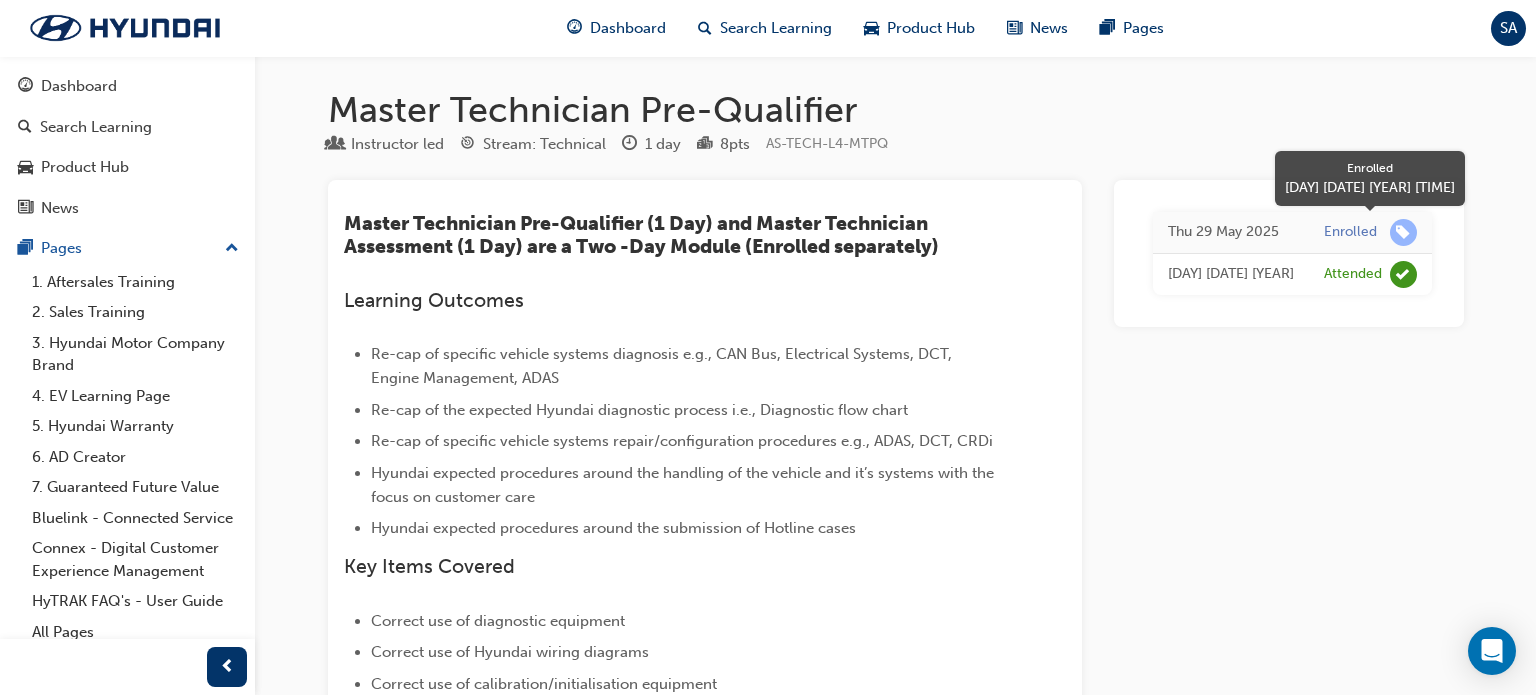 click at bounding box center (1403, 232) 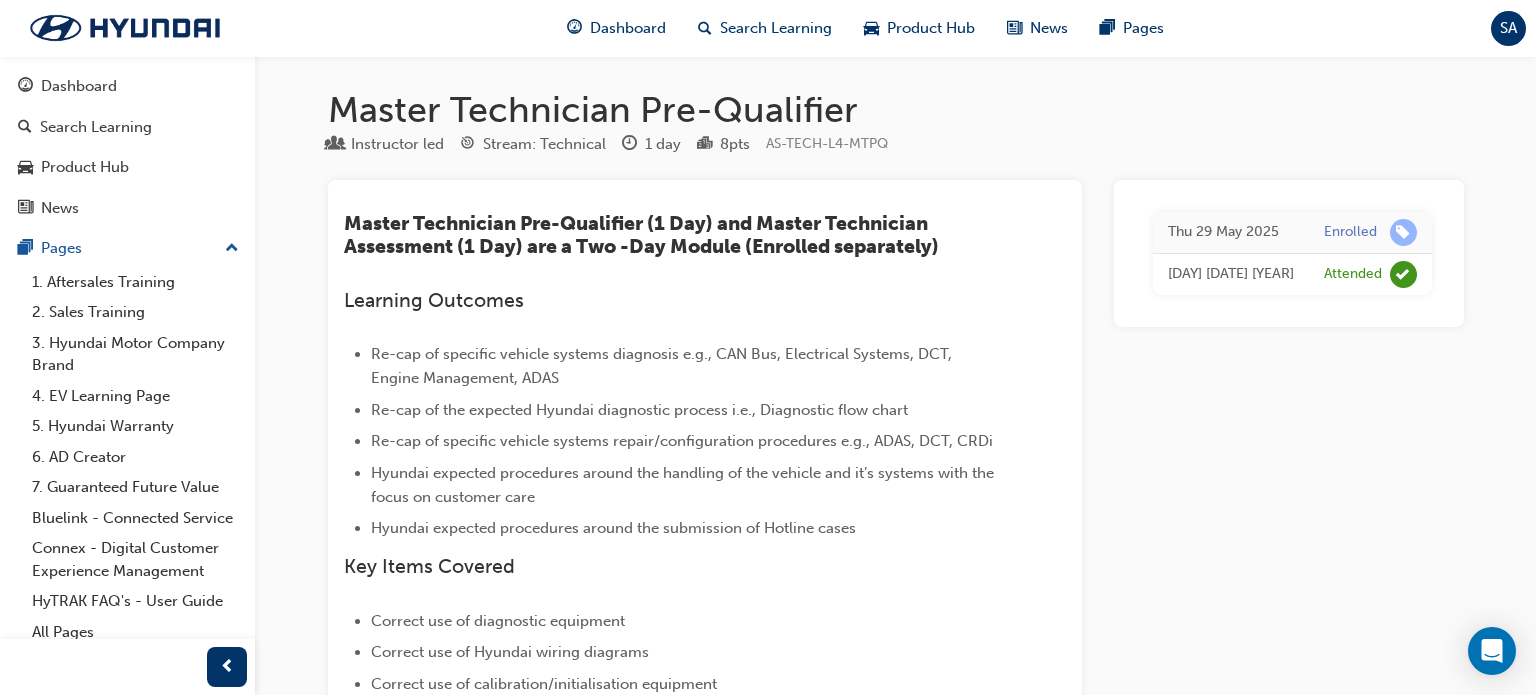 click on "Thu 29 May 2025" at bounding box center [1231, 232] 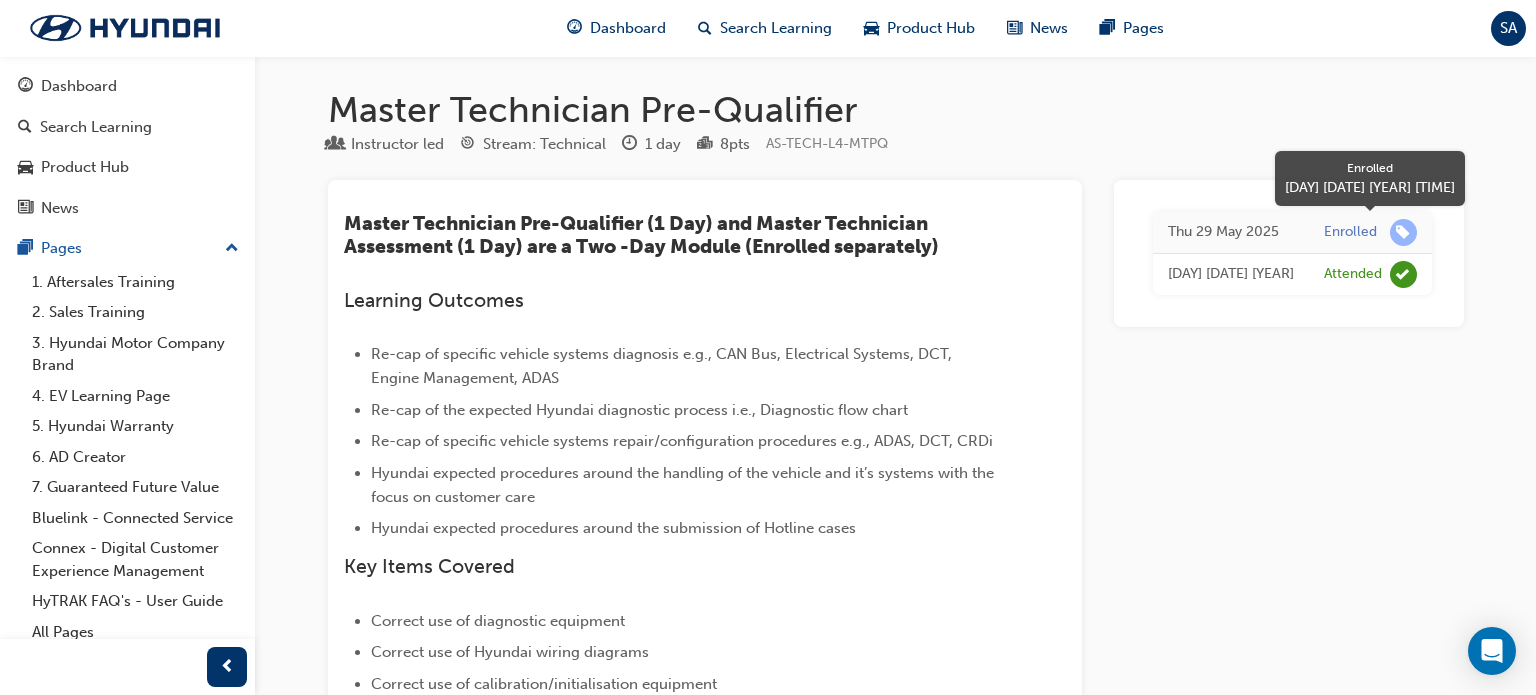 click at bounding box center [1403, 232] 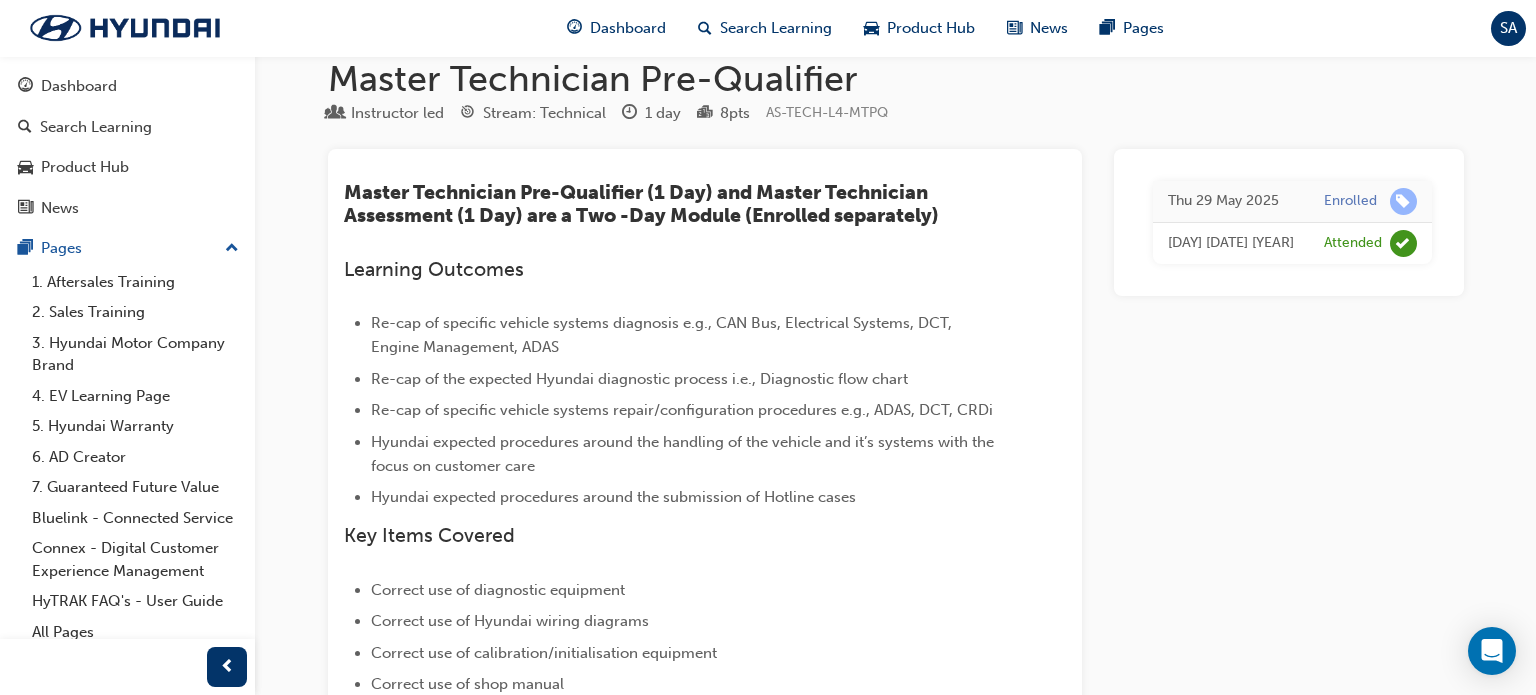 scroll, scrollTop: 0, scrollLeft: 0, axis: both 